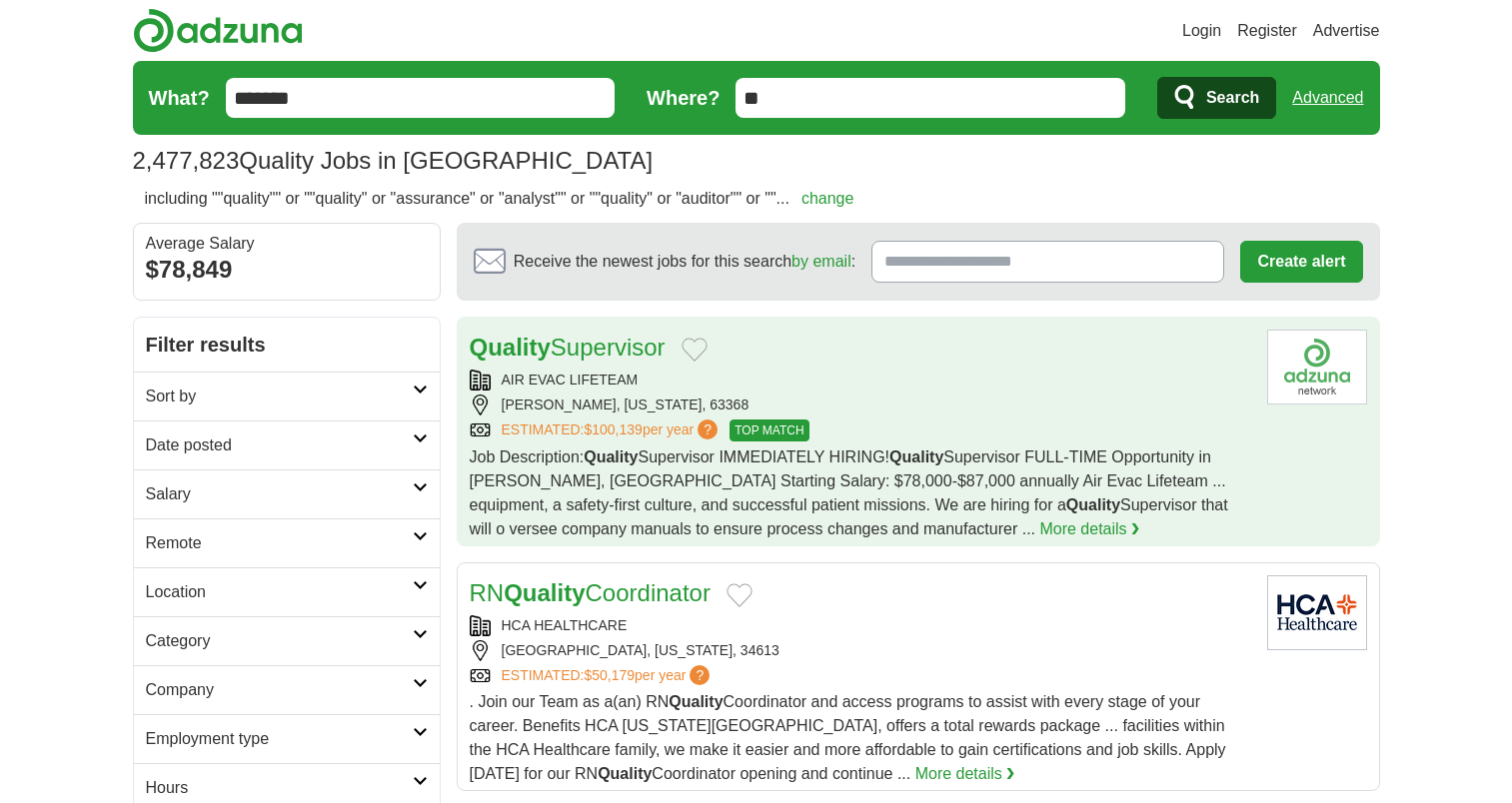 scroll, scrollTop: 0, scrollLeft: 0, axis: both 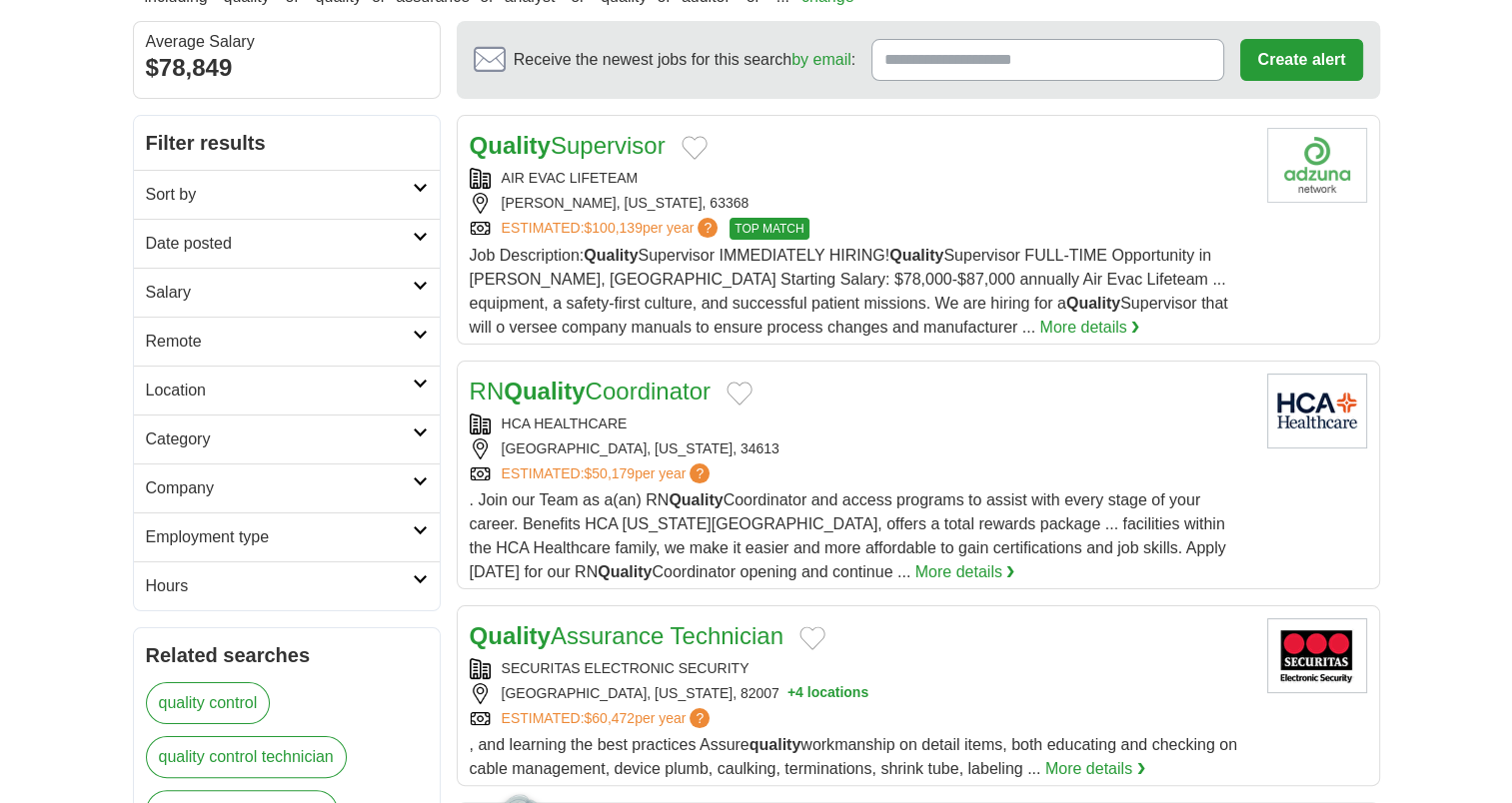 click on "Remote" at bounding box center [287, 341] 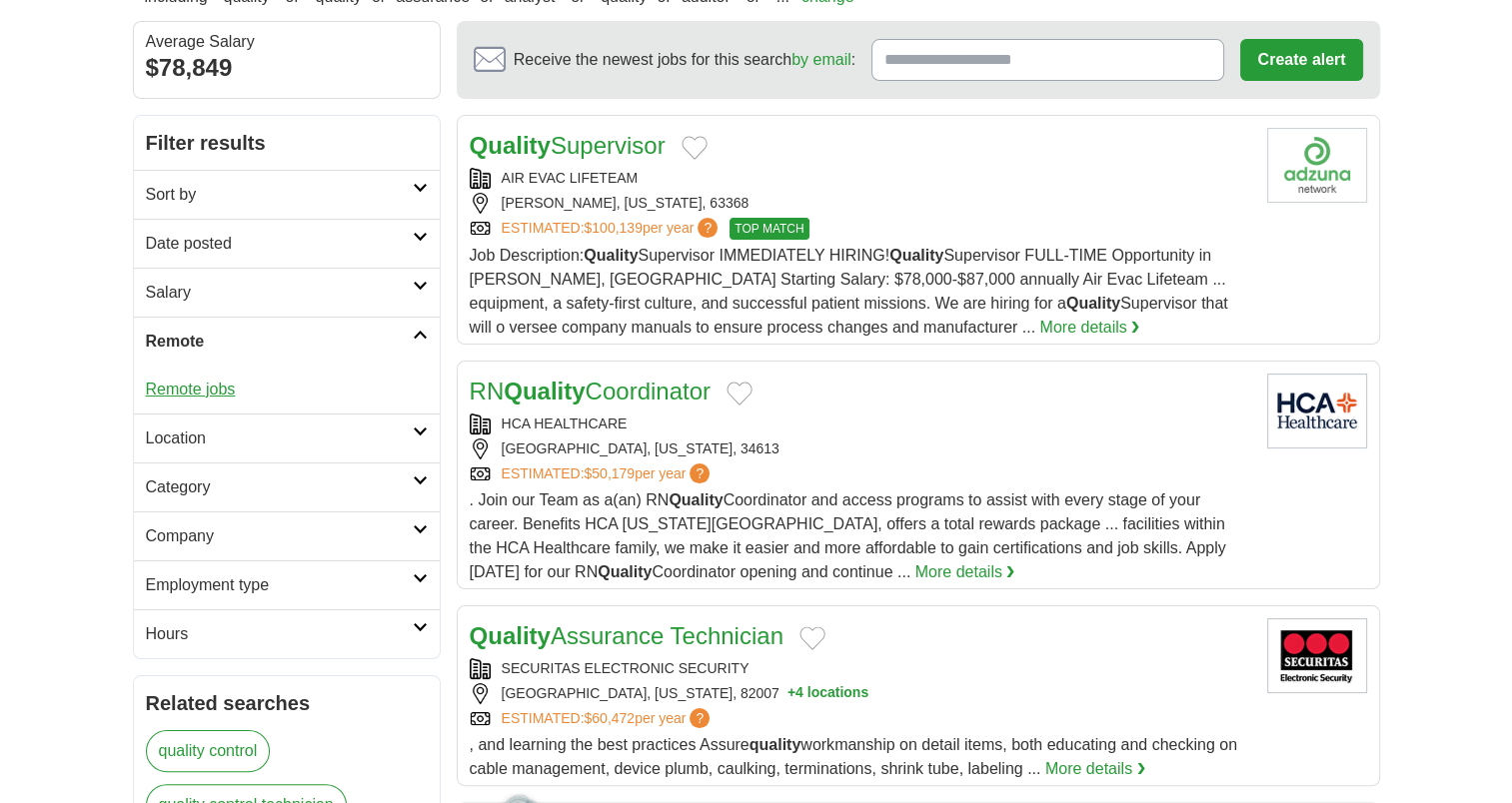 click on "Remote jobs" at bounding box center [191, 389] 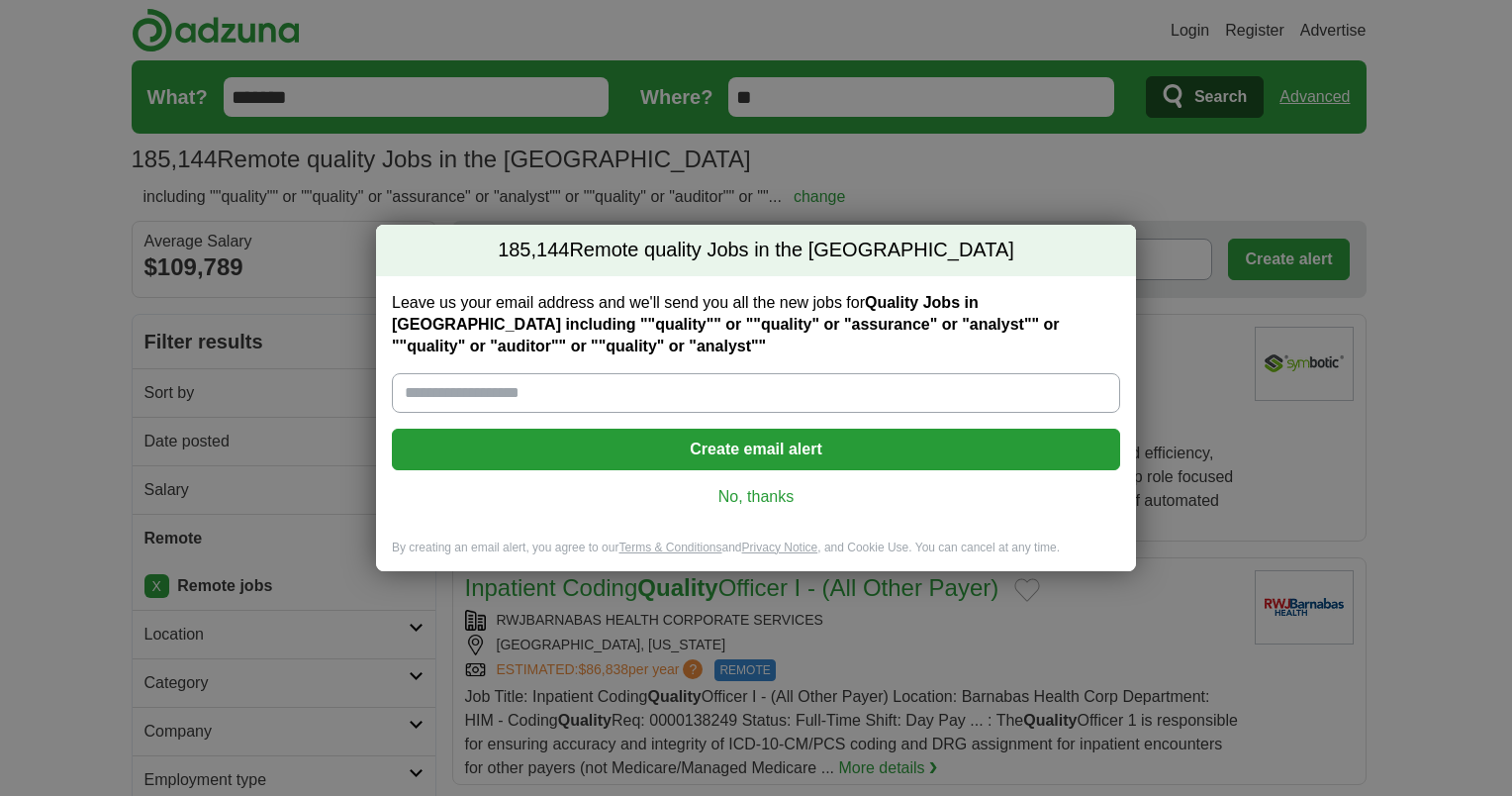scroll, scrollTop: 0, scrollLeft: 0, axis: both 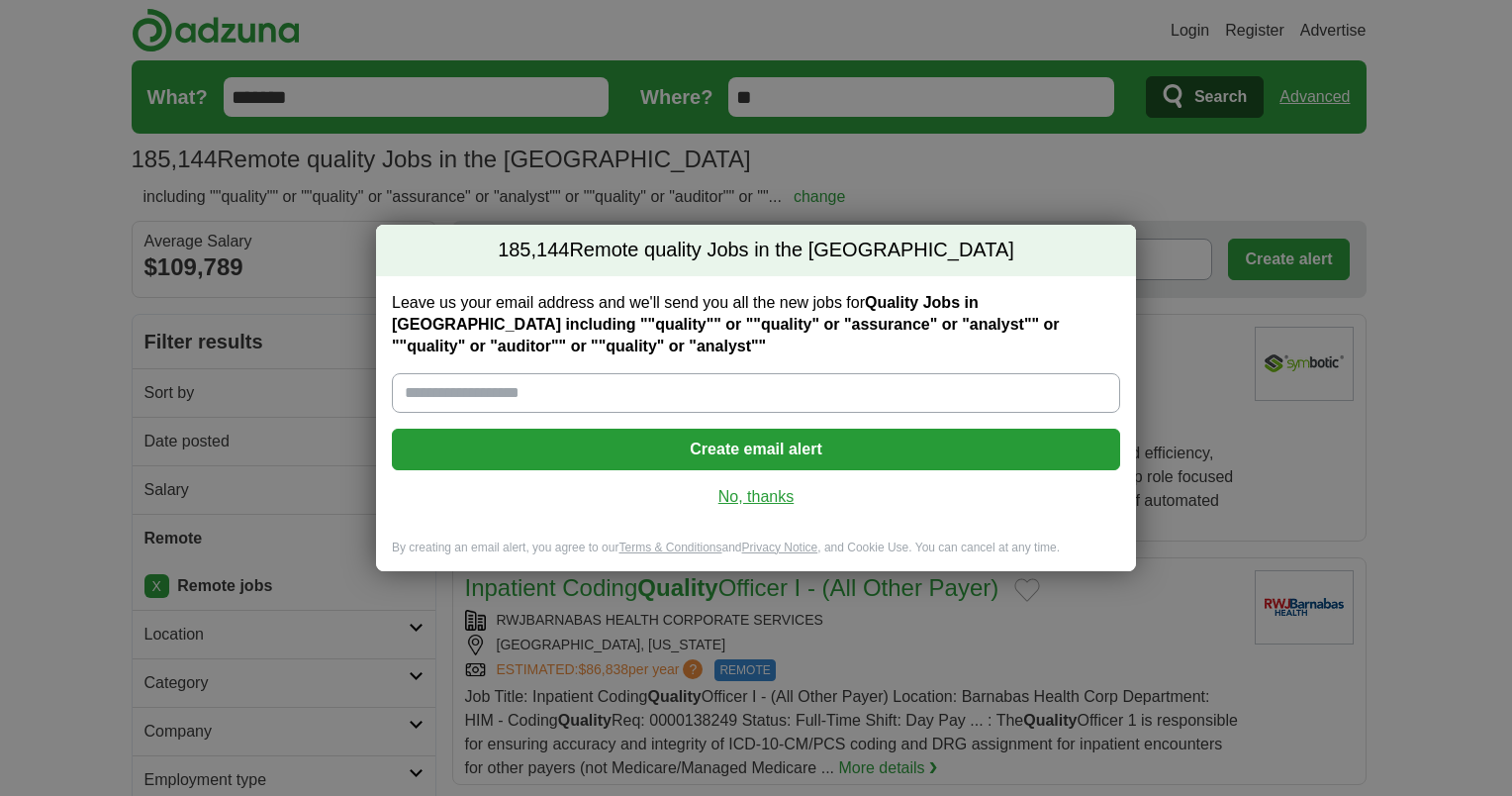 click on "No, thanks" at bounding box center (756, 497) 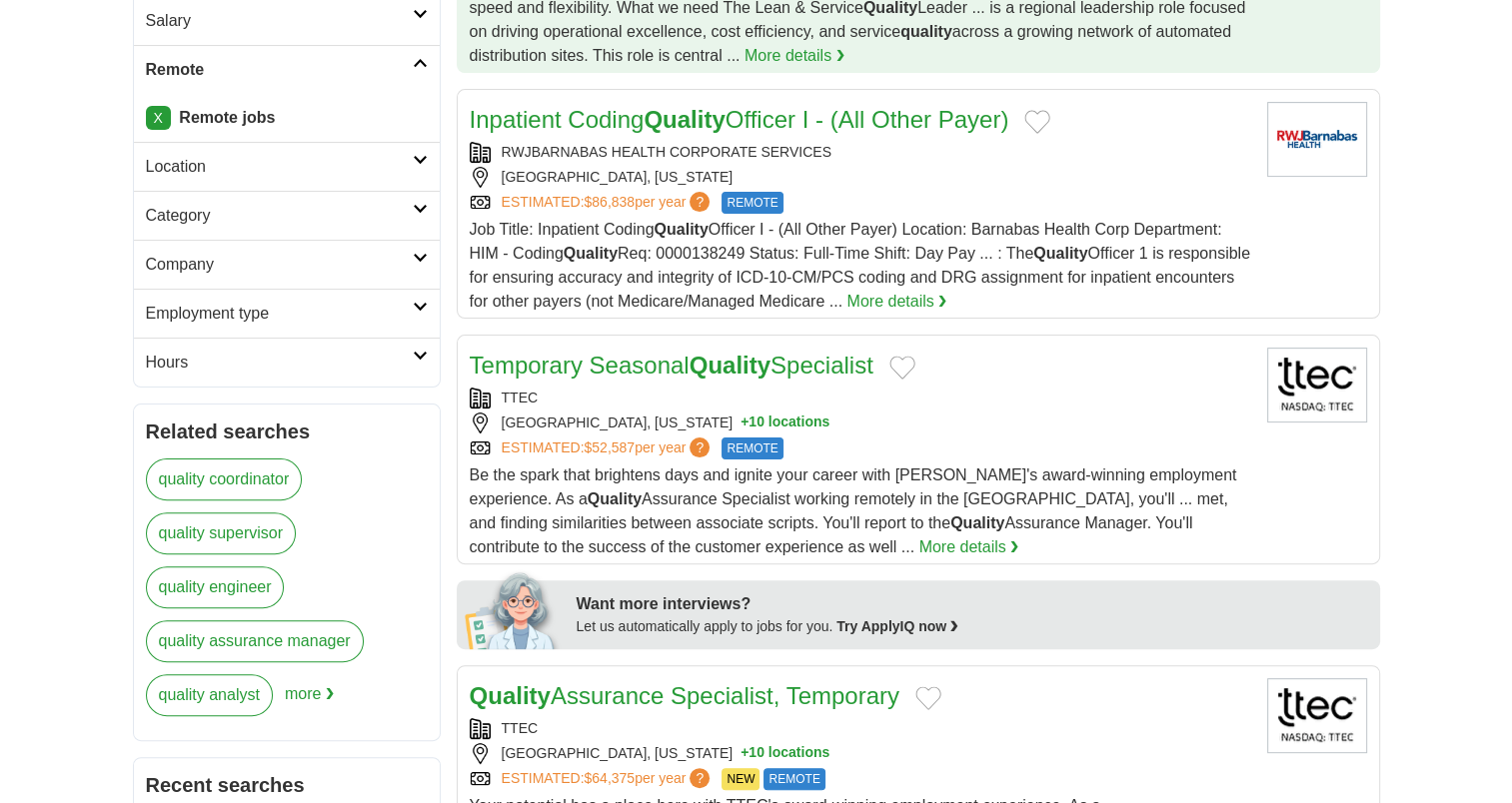scroll, scrollTop: 471, scrollLeft: 0, axis: vertical 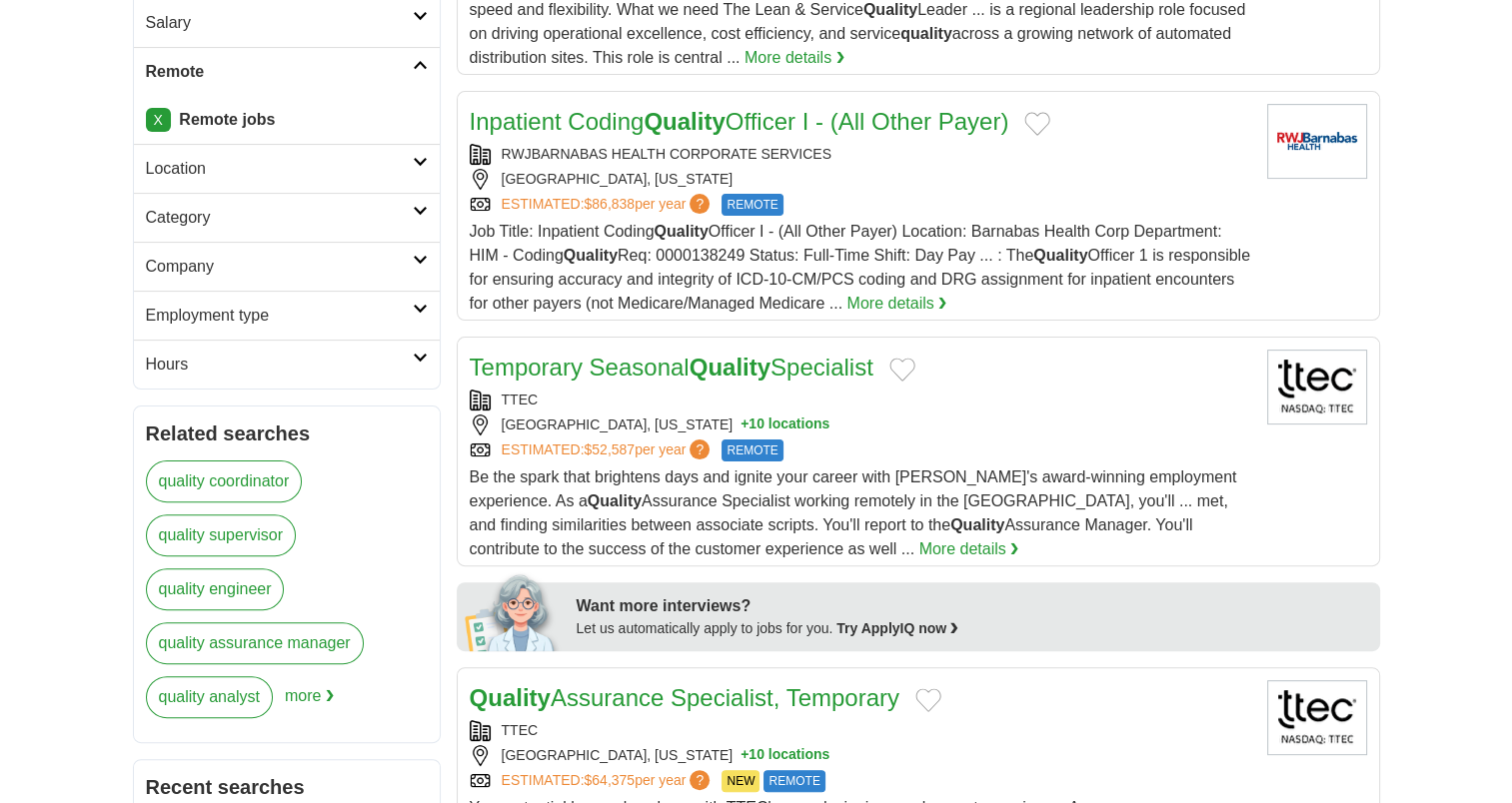 click at bounding box center [420, 309] 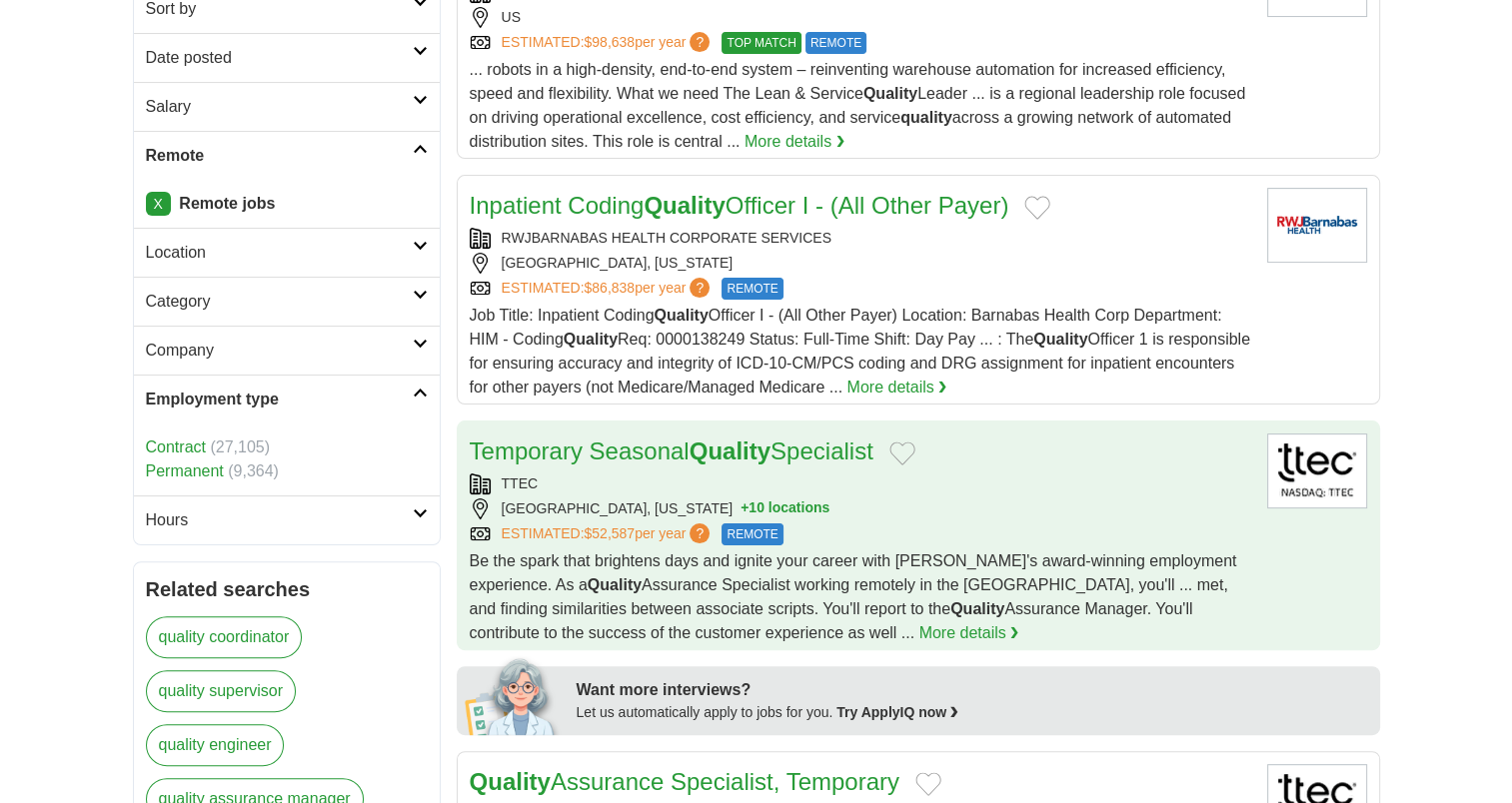 scroll, scrollTop: 0, scrollLeft: 0, axis: both 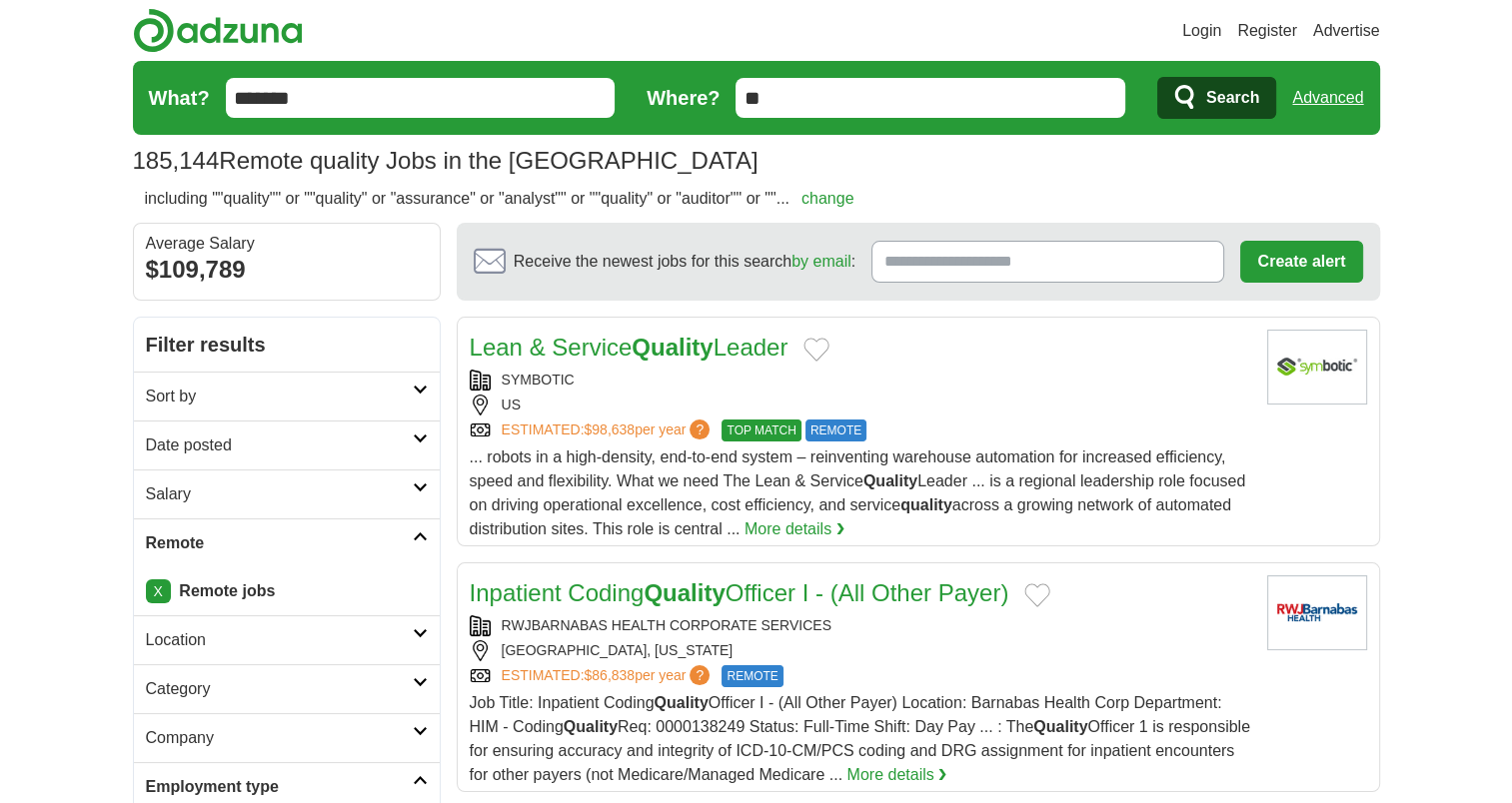 click on "*******" at bounding box center [421, 98] 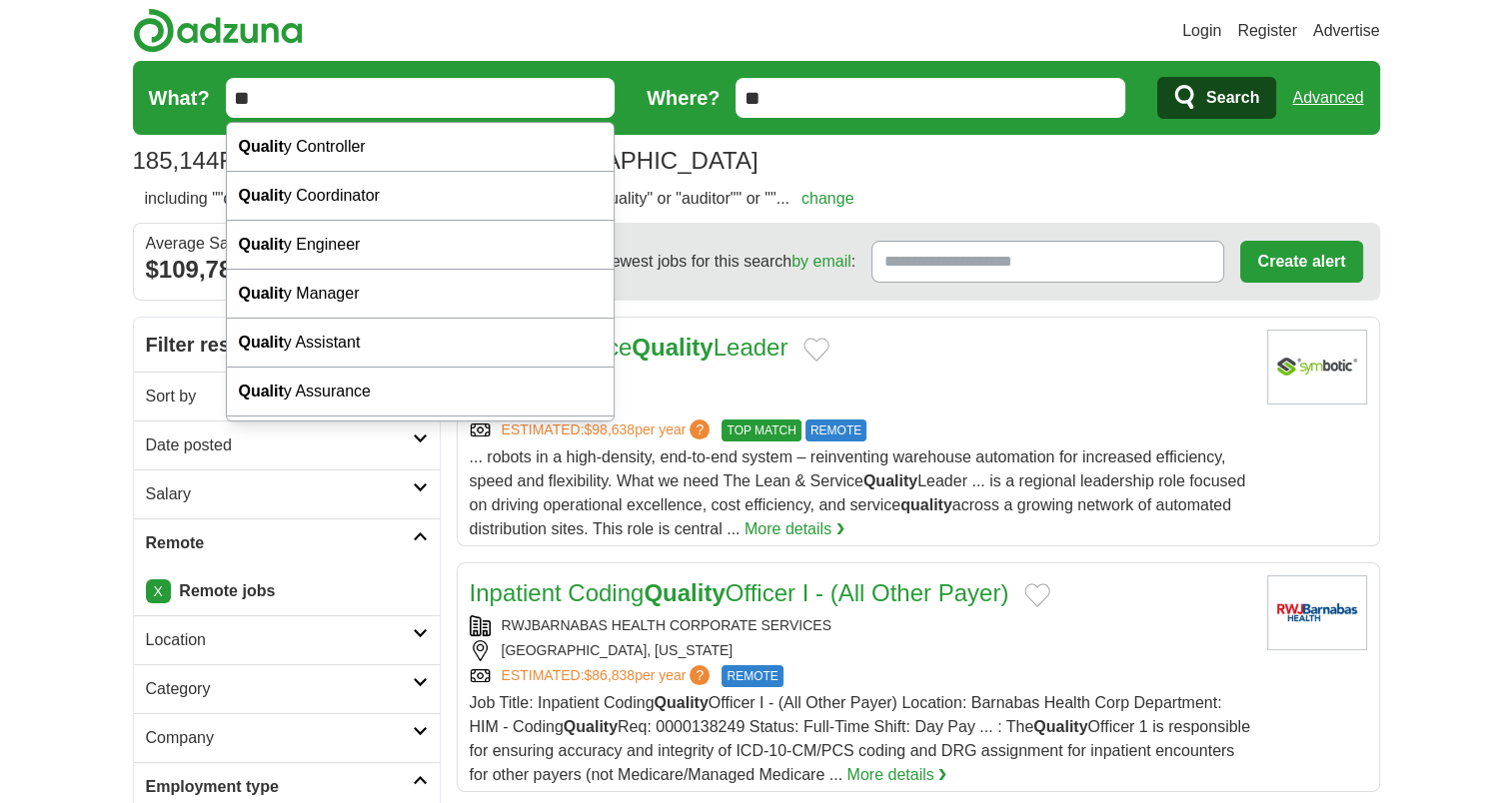 type on "*" 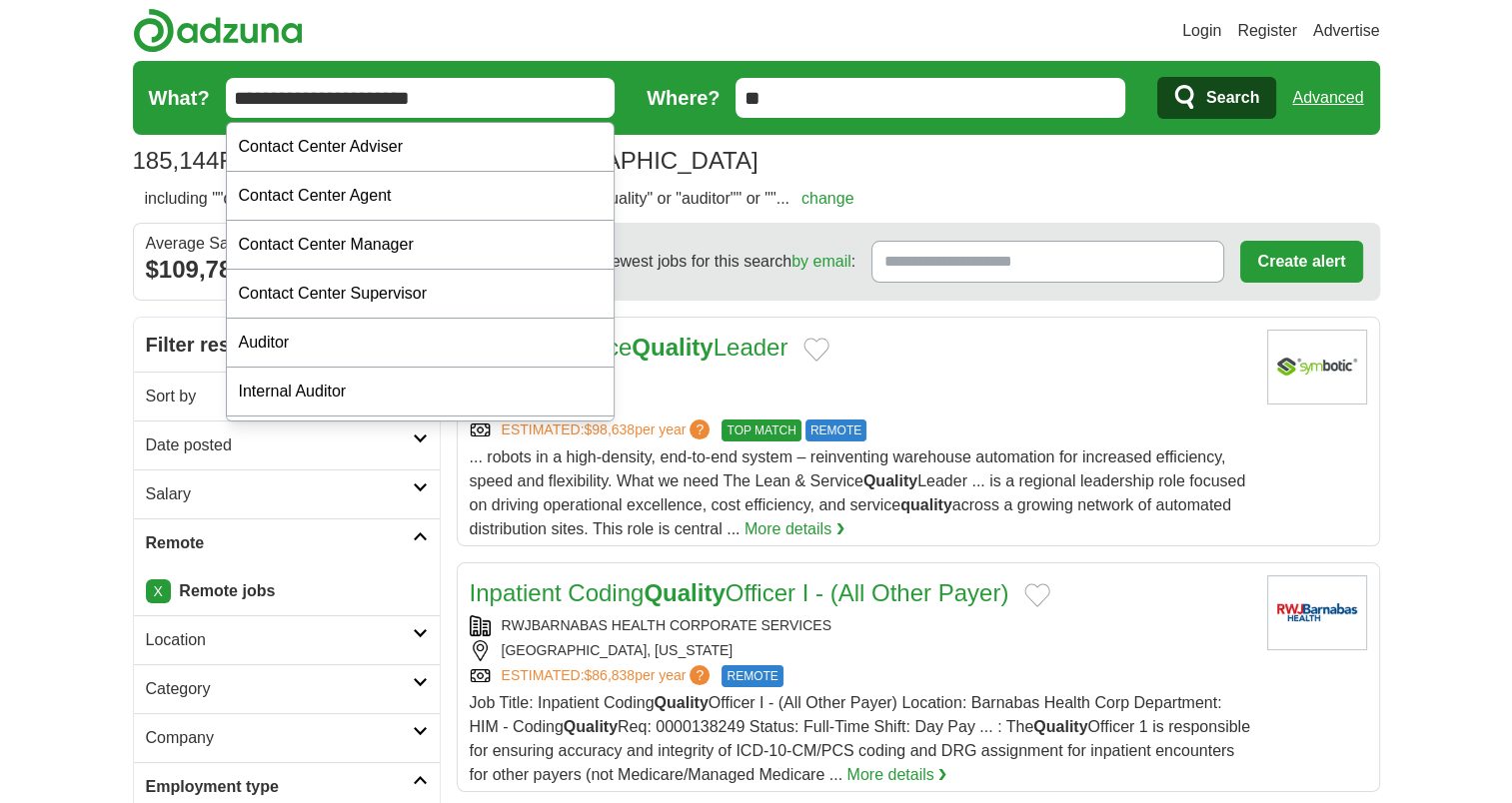 type on "**********" 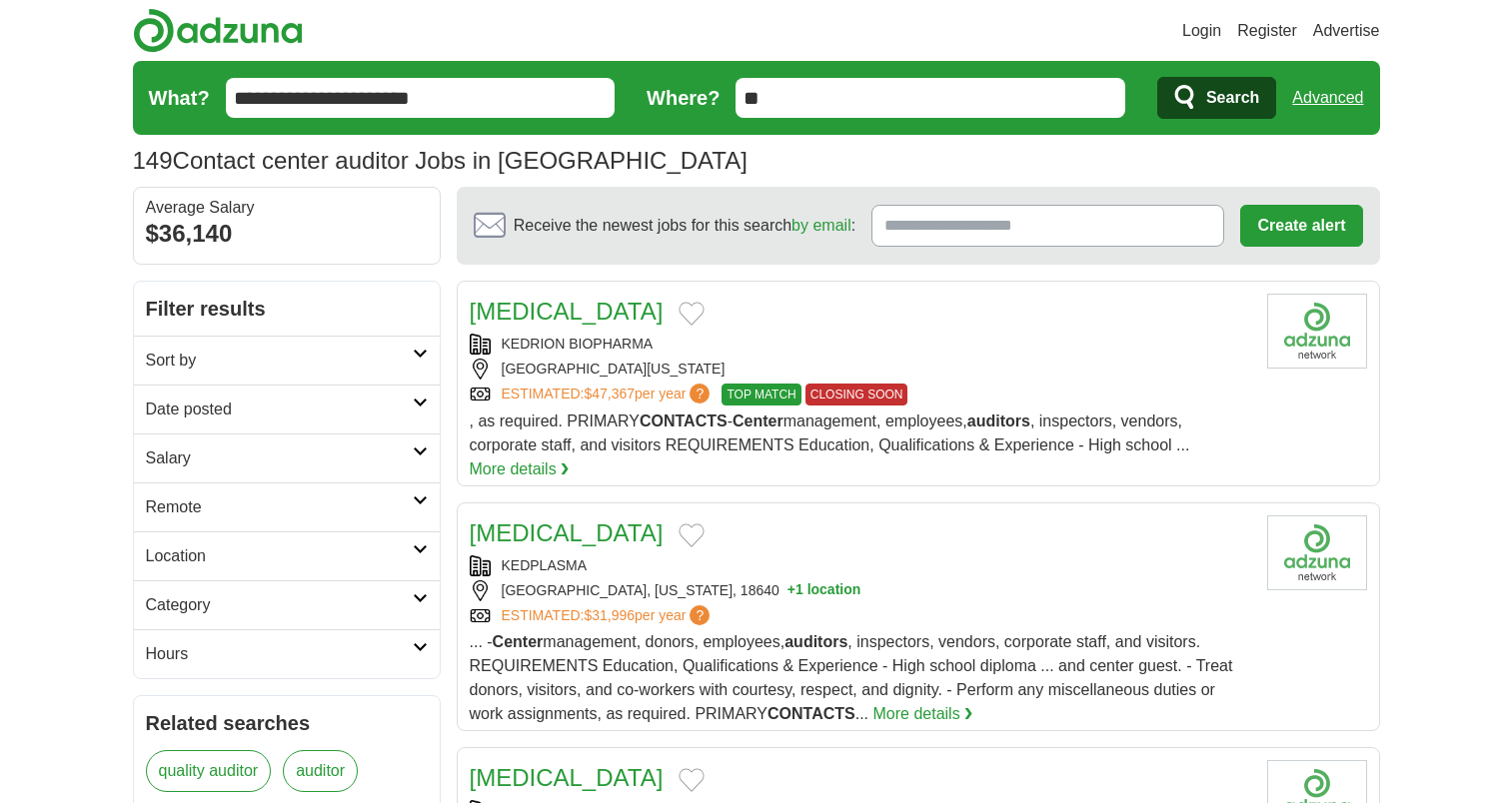 scroll, scrollTop: 0, scrollLeft: 0, axis: both 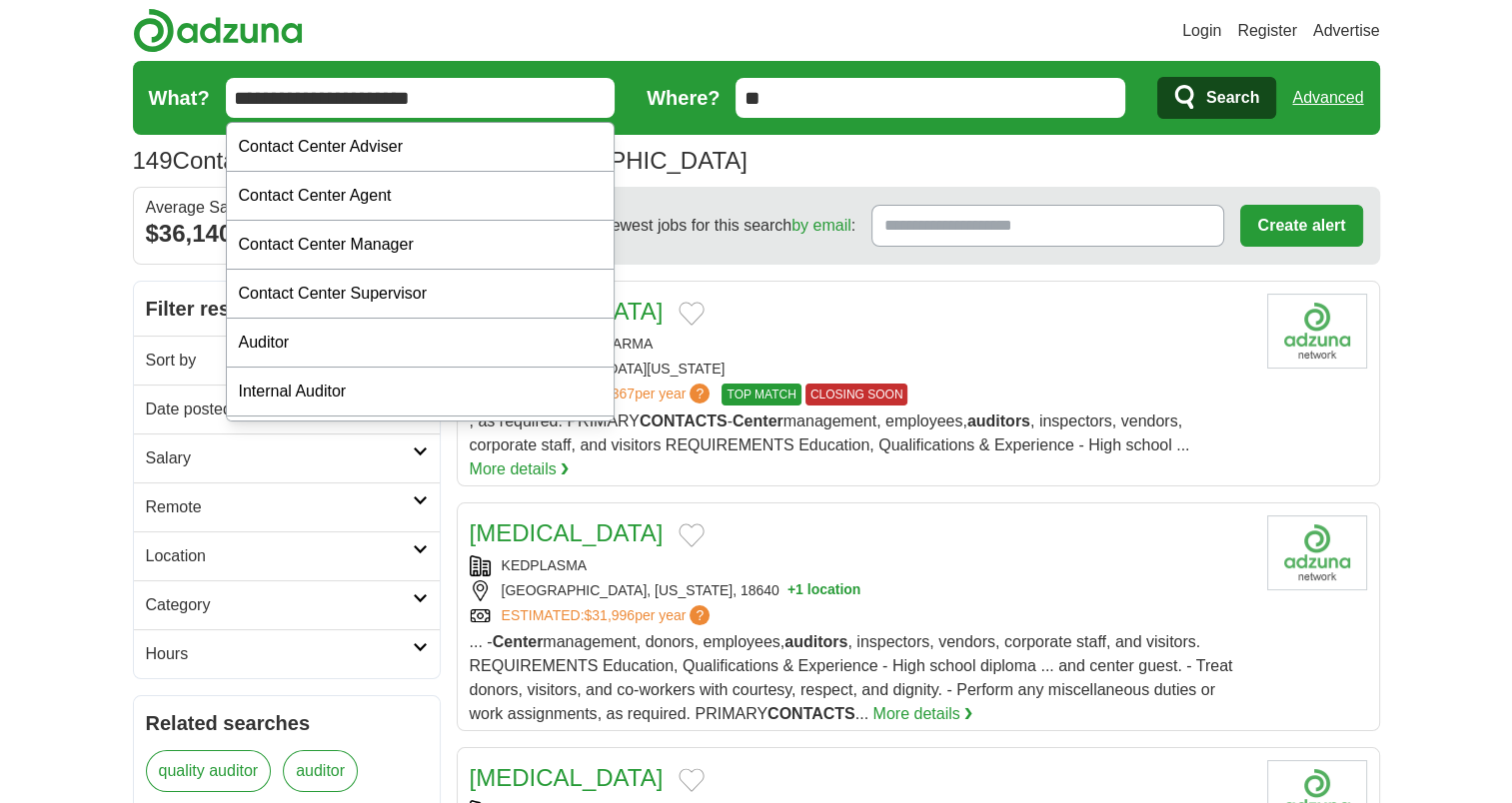 click on "**********" at bounding box center [421, 98] 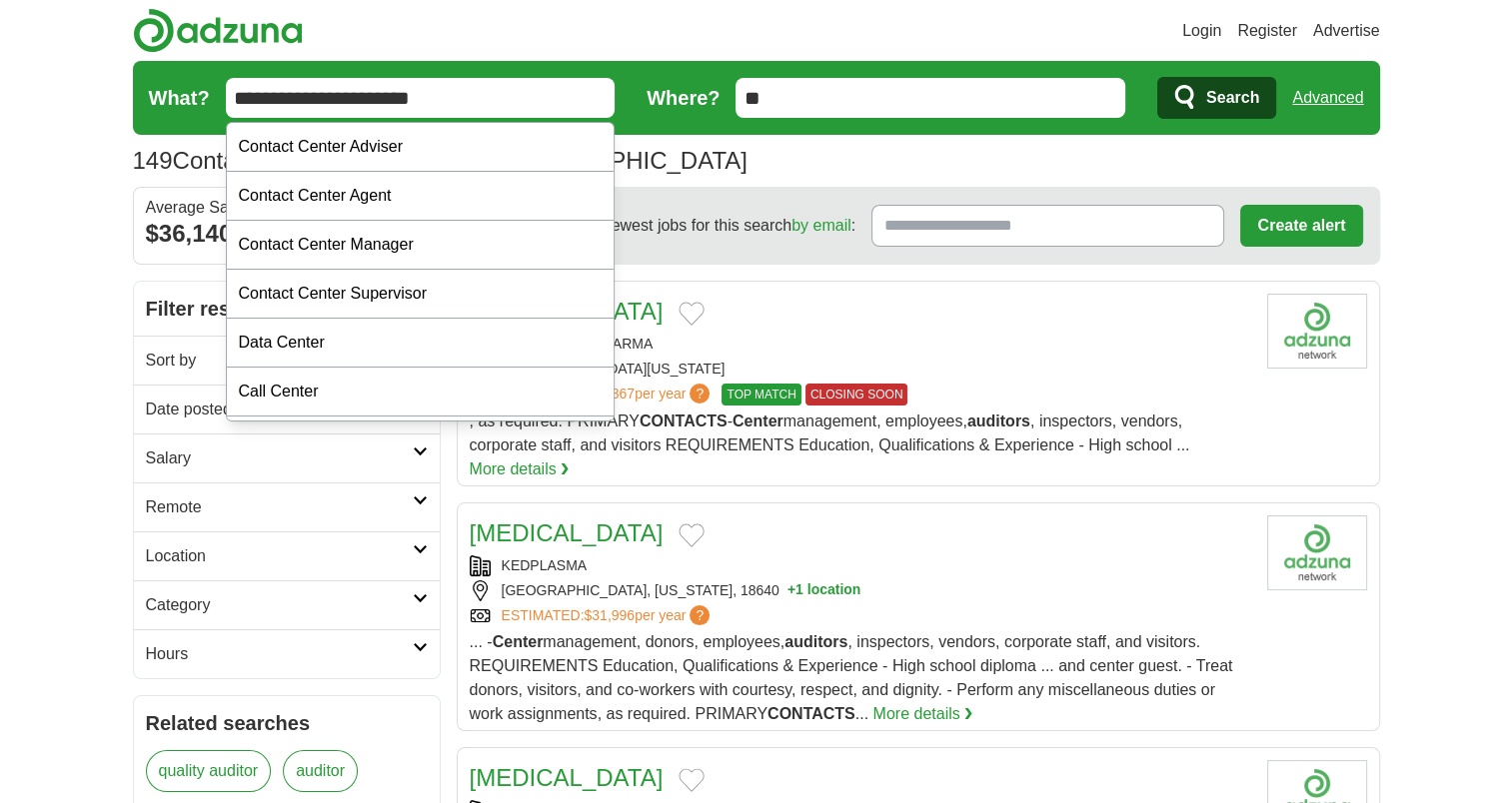 type on "**********" 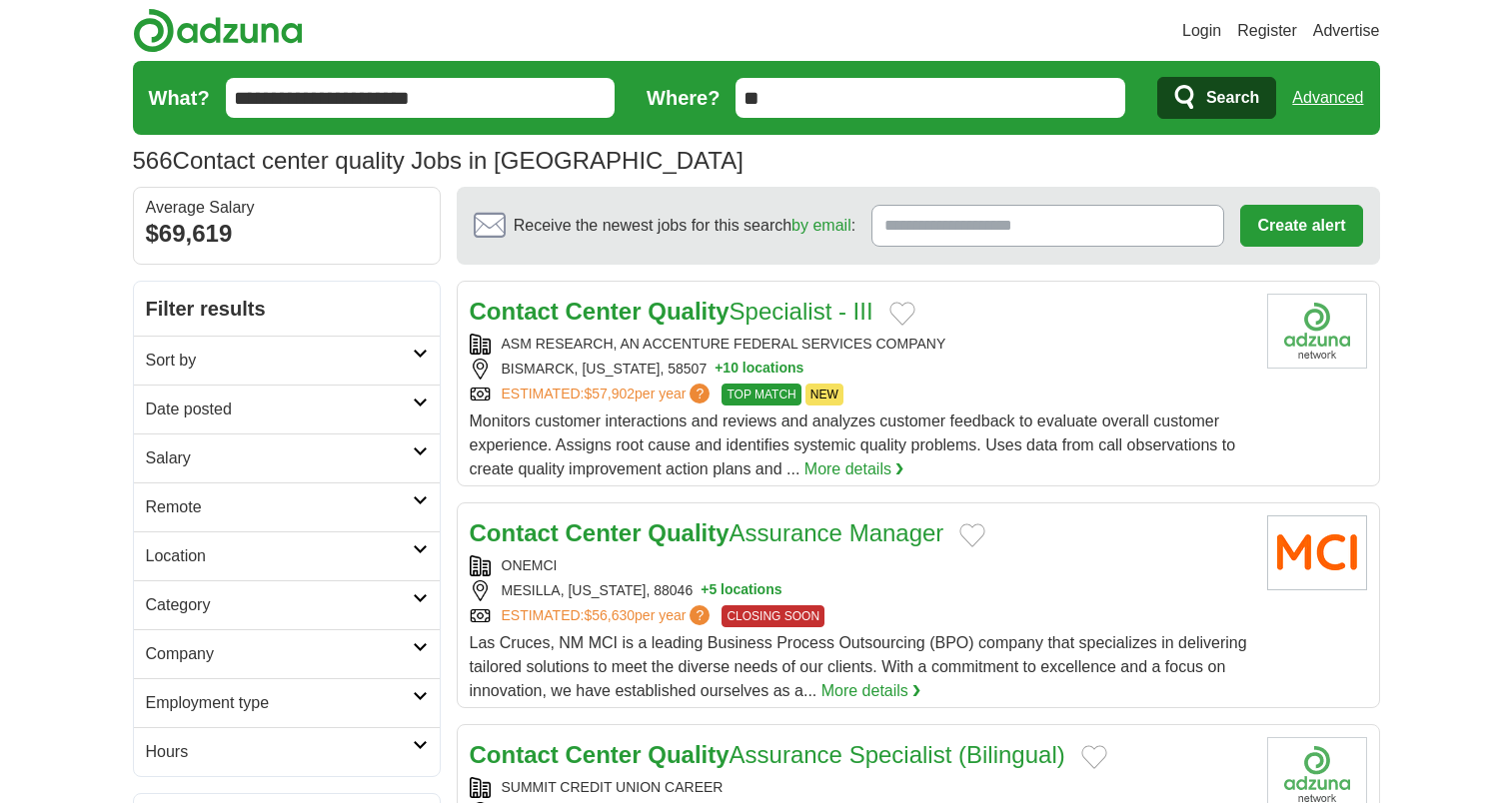 scroll, scrollTop: 0, scrollLeft: 0, axis: both 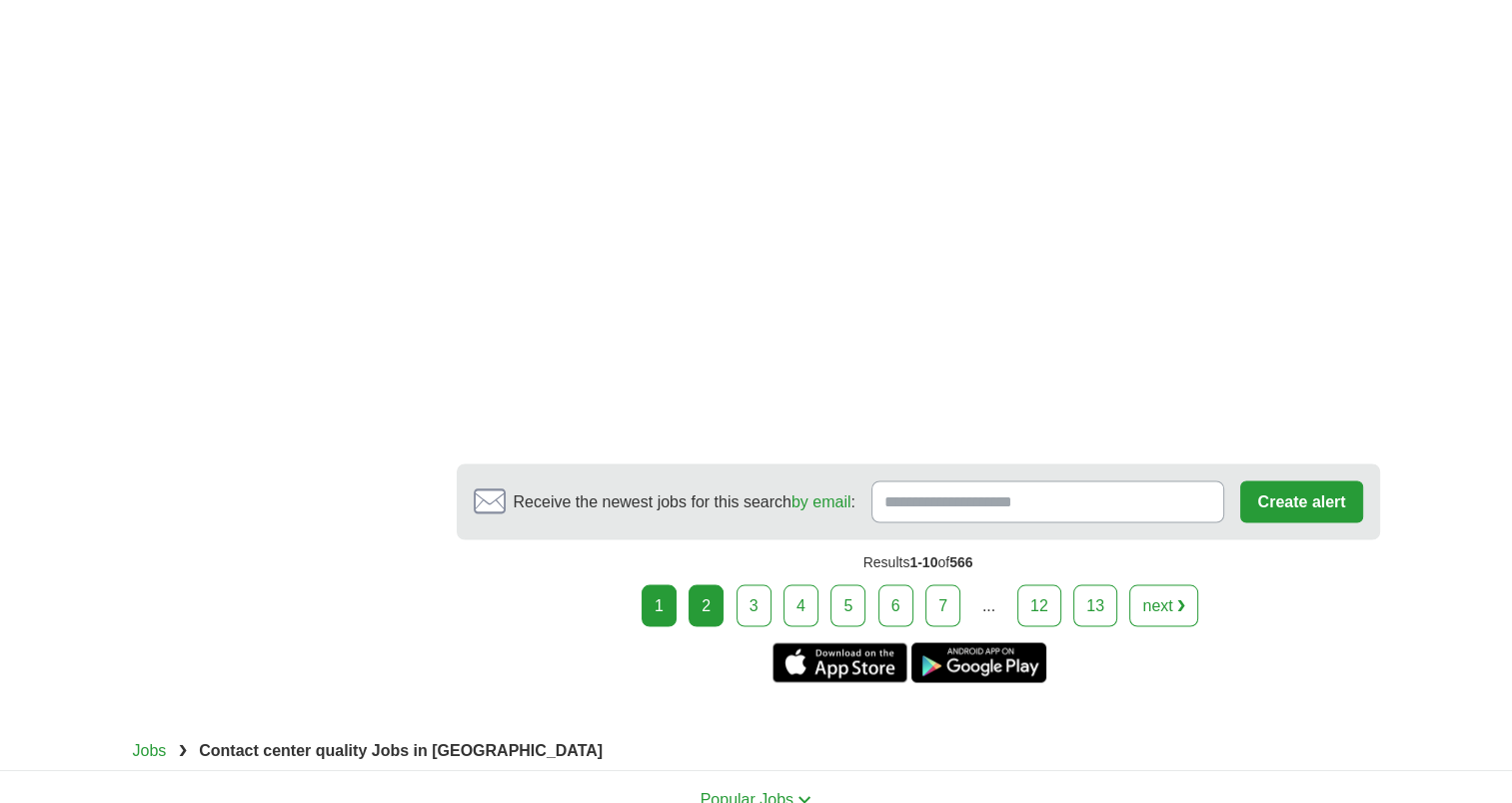 click on "2" at bounding box center (706, 605) 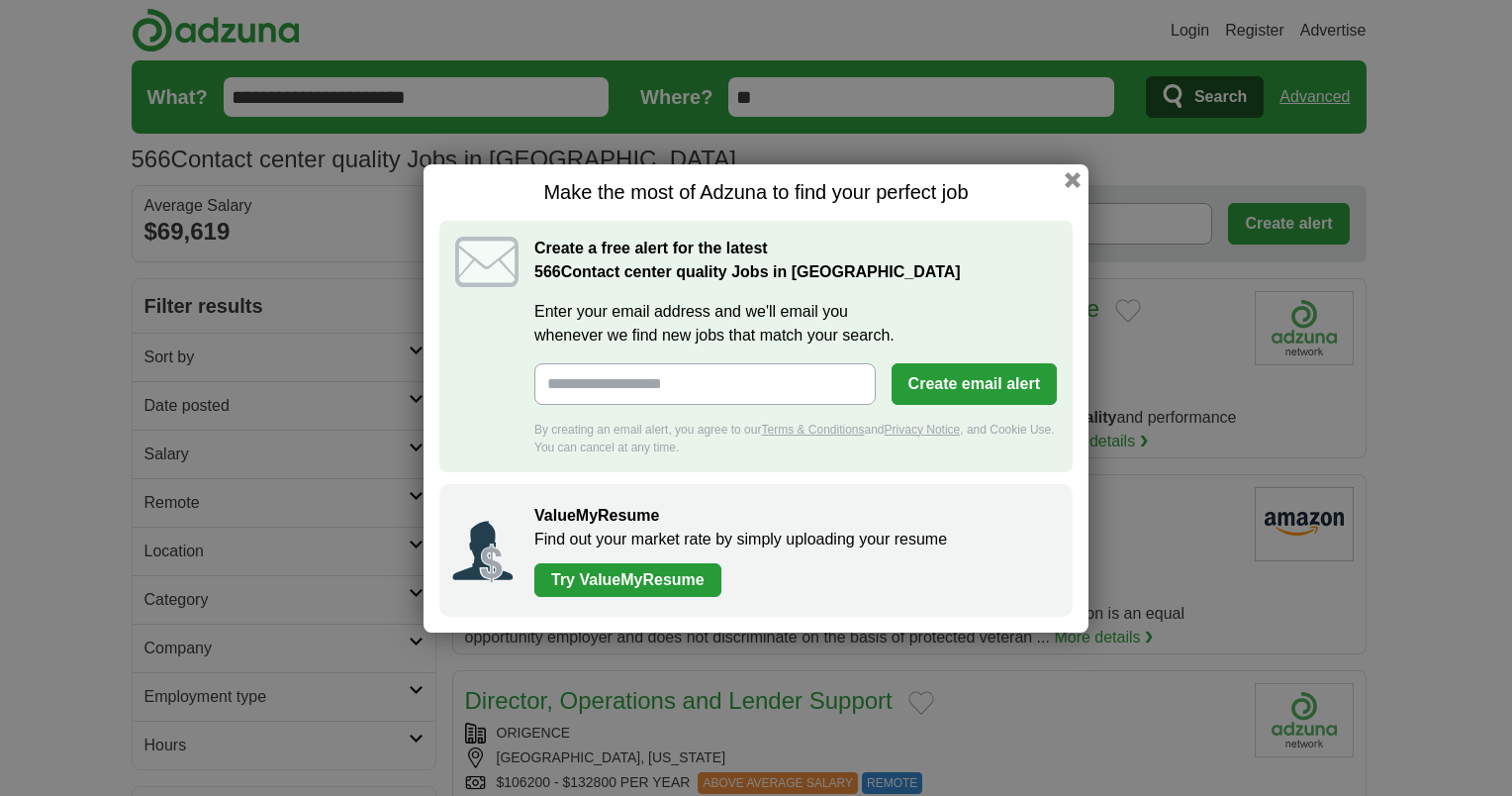 scroll, scrollTop: 0, scrollLeft: 0, axis: both 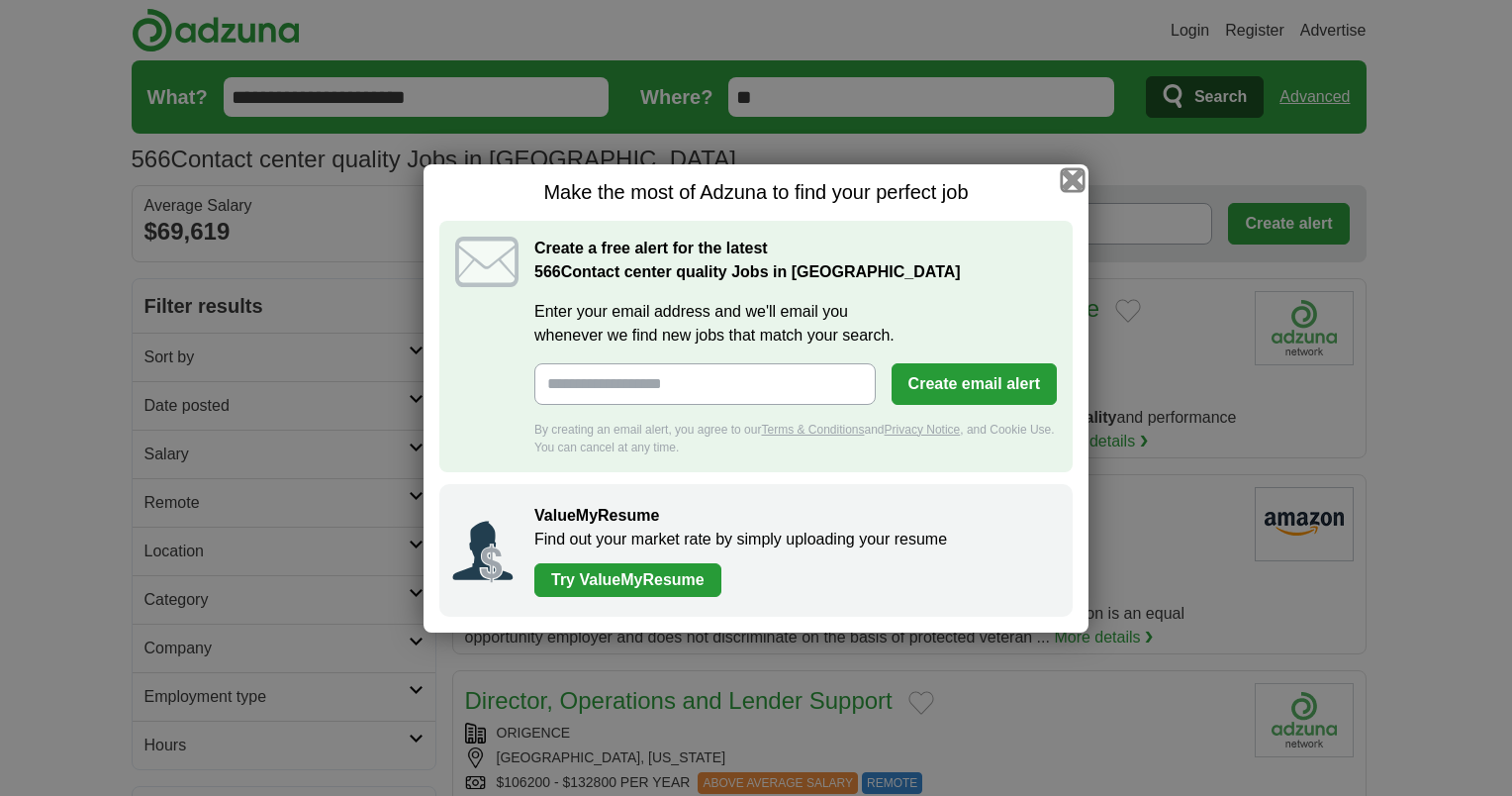 click at bounding box center [1073, 179] 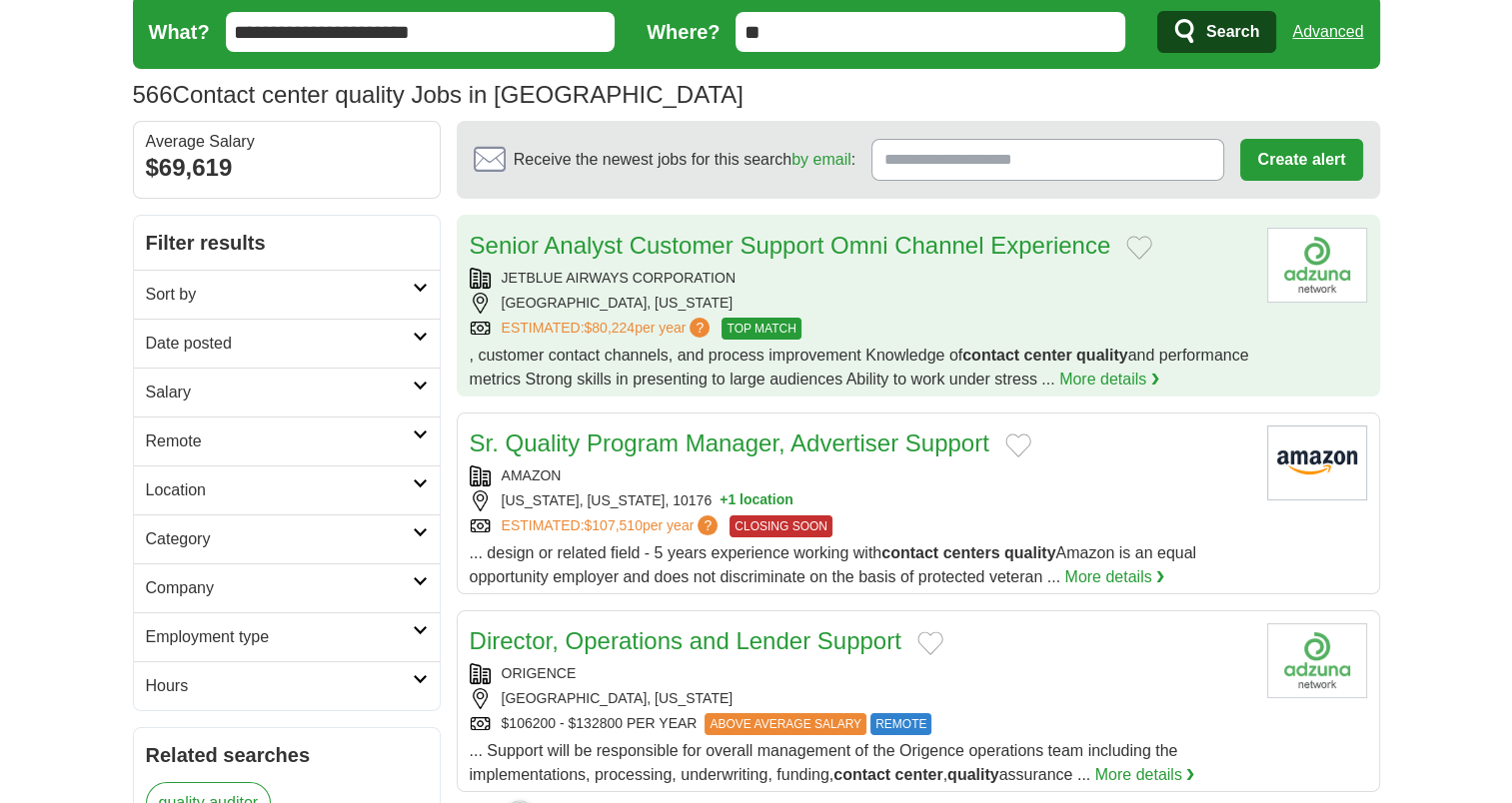 scroll, scrollTop: 67, scrollLeft: 0, axis: vertical 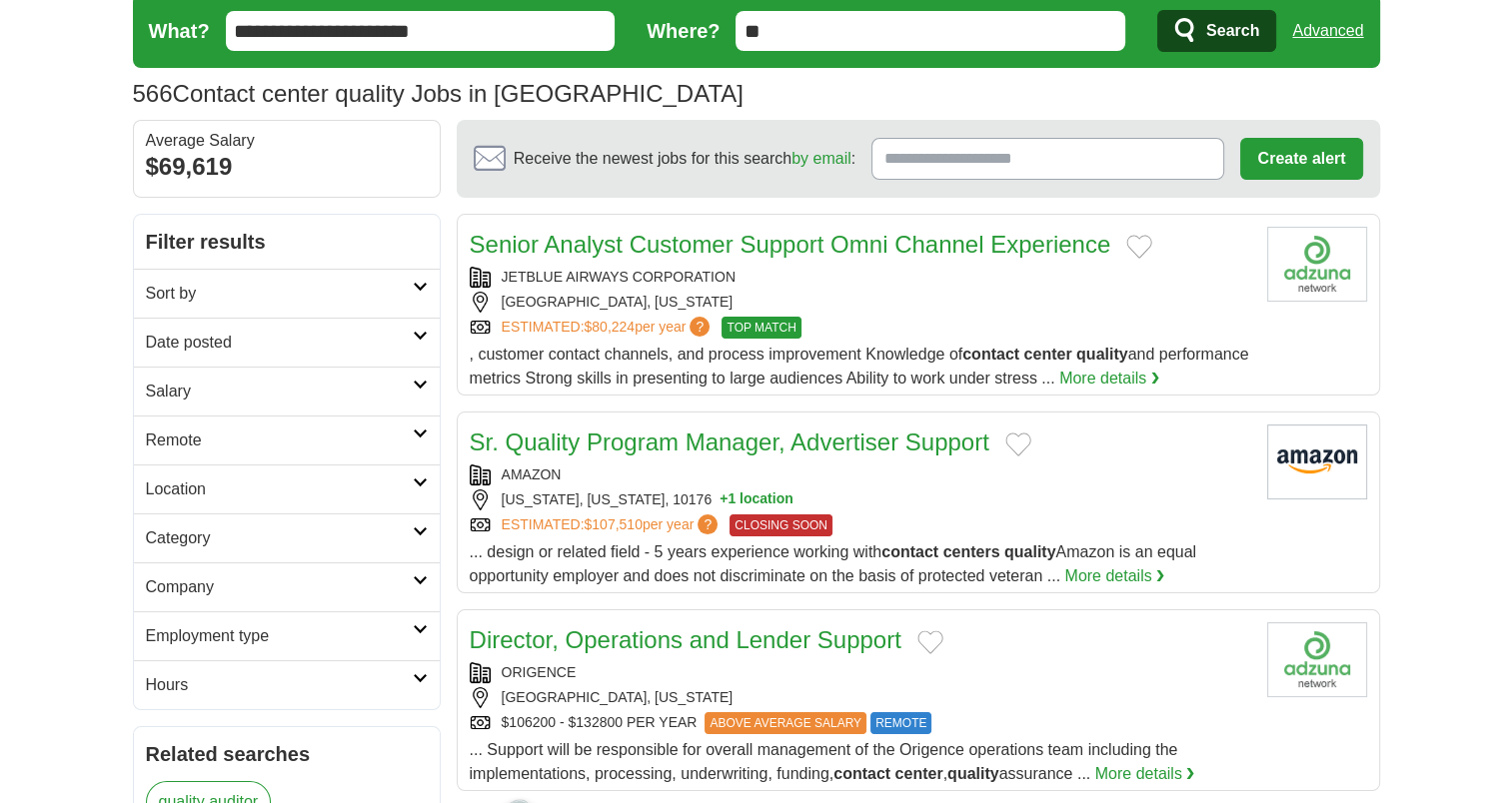 click on "Remote" at bounding box center [287, 439] 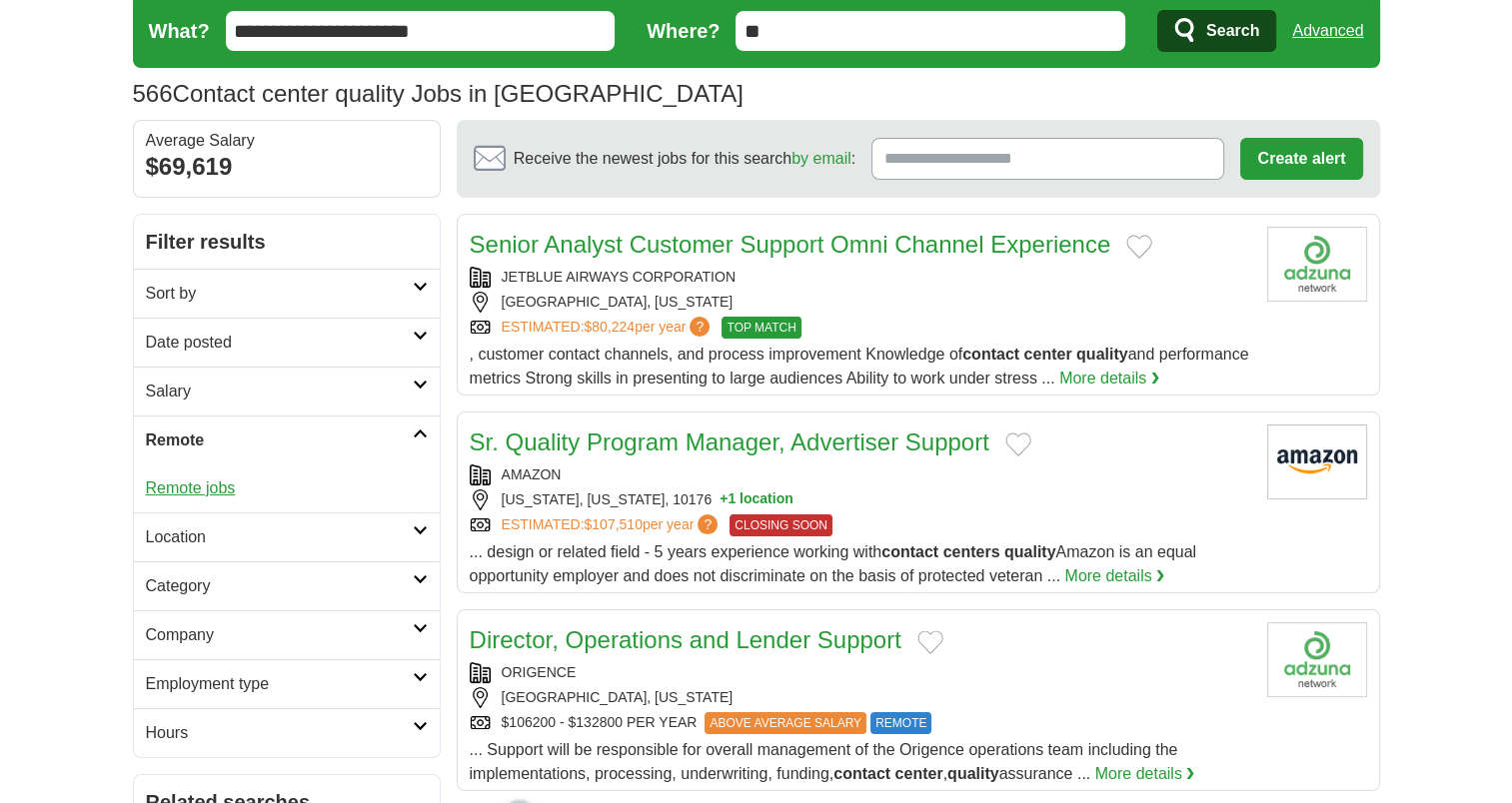 click on "Remote jobs" at bounding box center (191, 487) 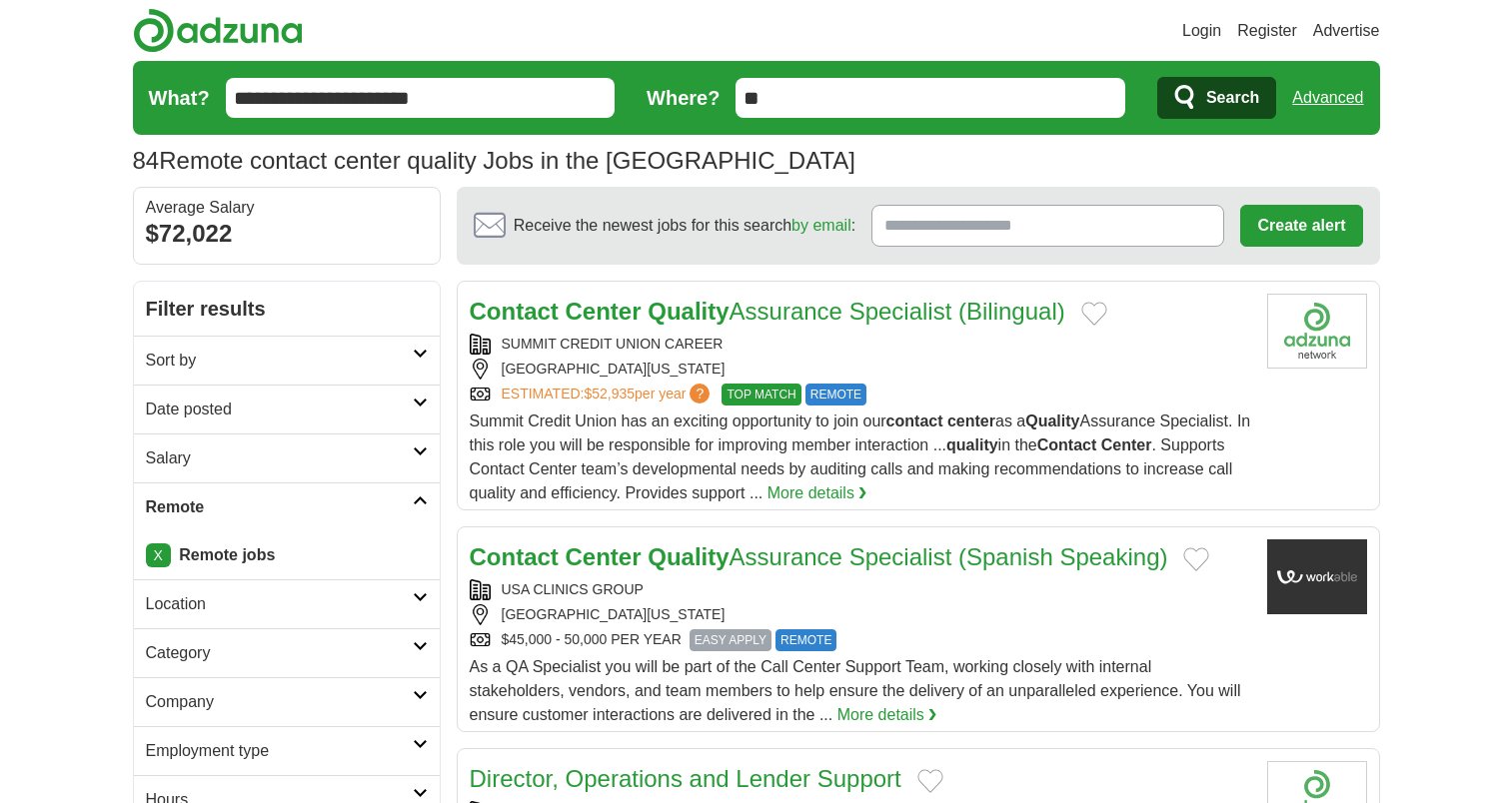 scroll, scrollTop: 0, scrollLeft: 0, axis: both 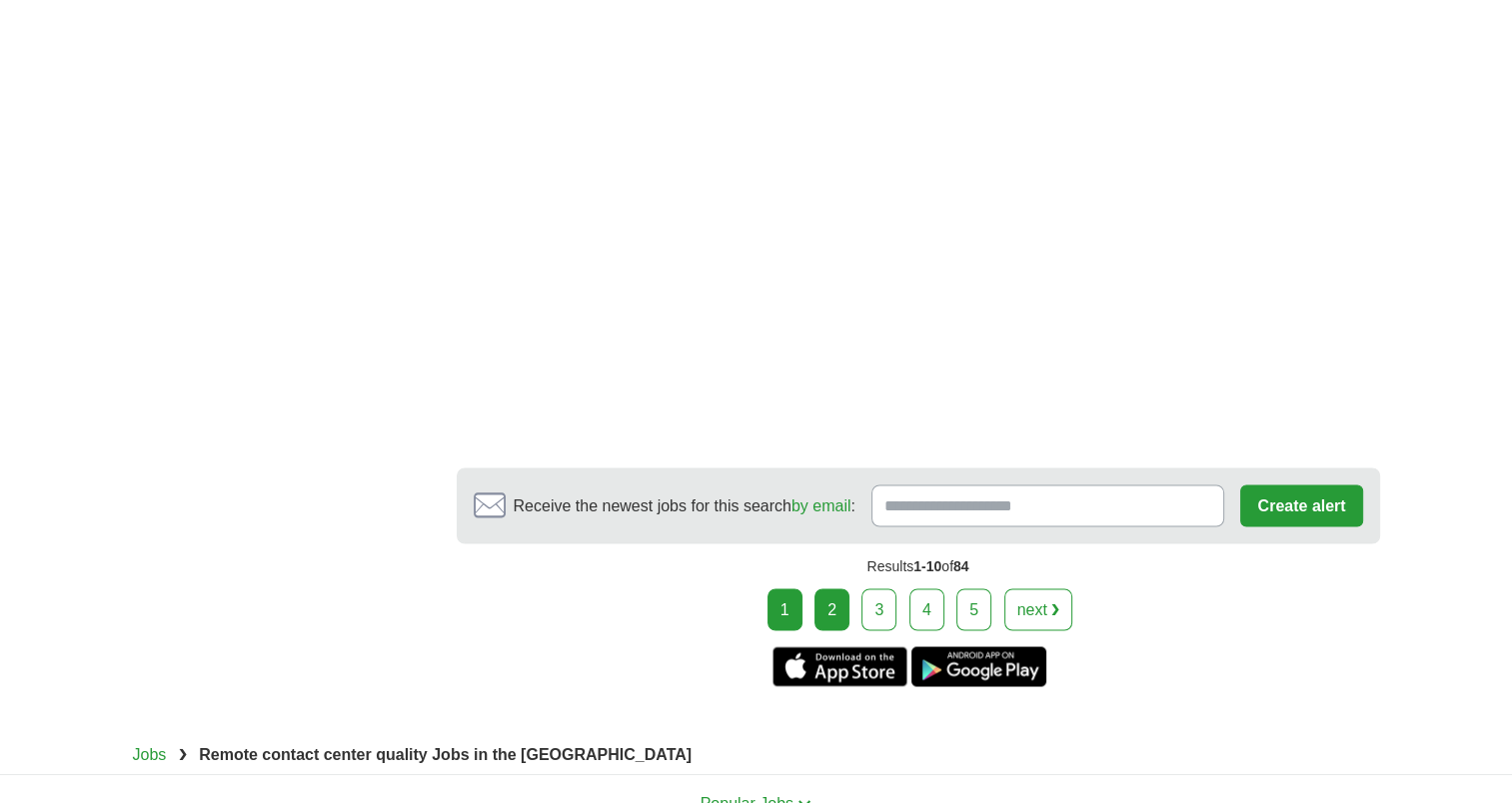 click on "2" at bounding box center (831, 609) 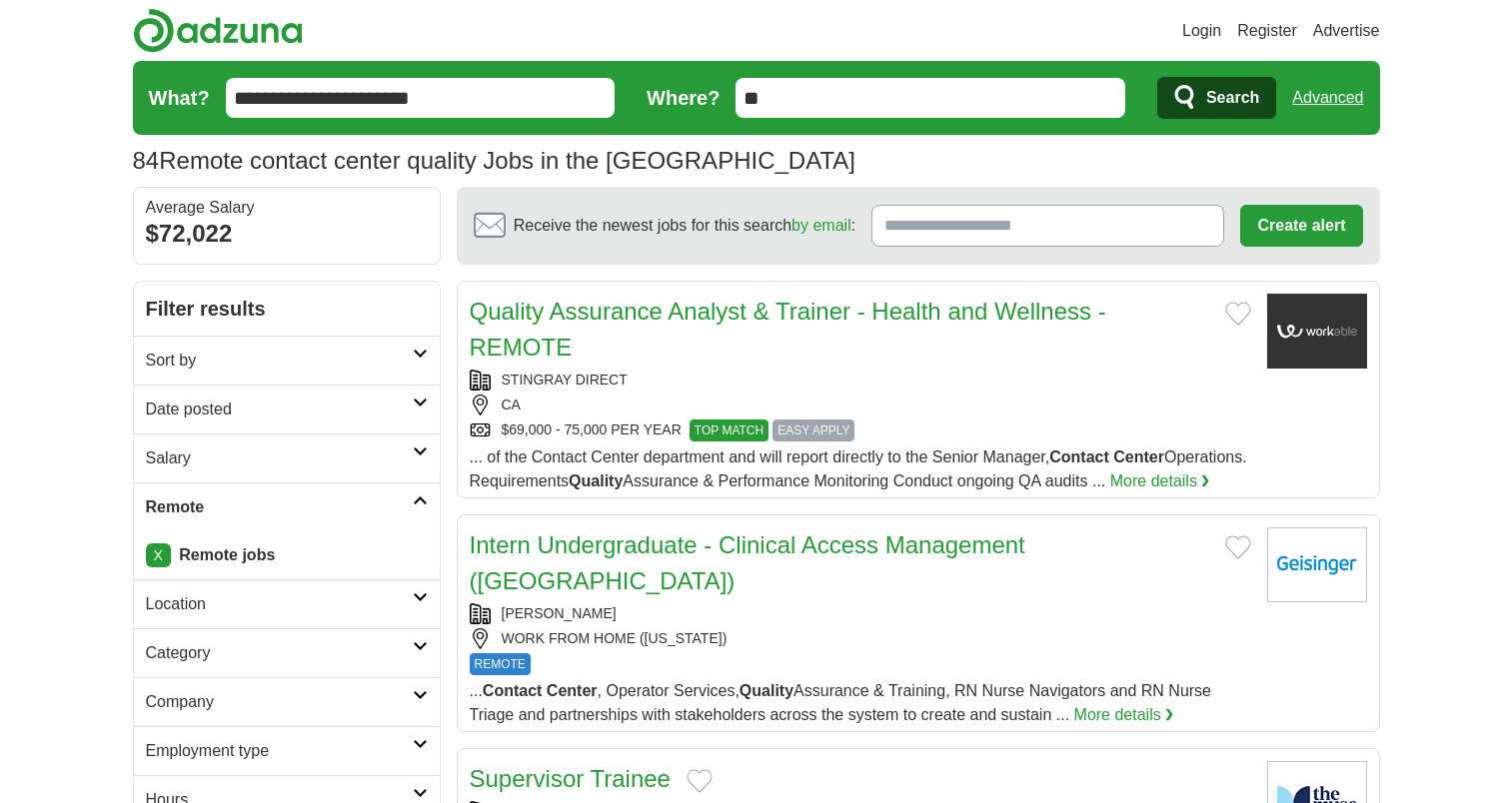 scroll, scrollTop: 0, scrollLeft: 0, axis: both 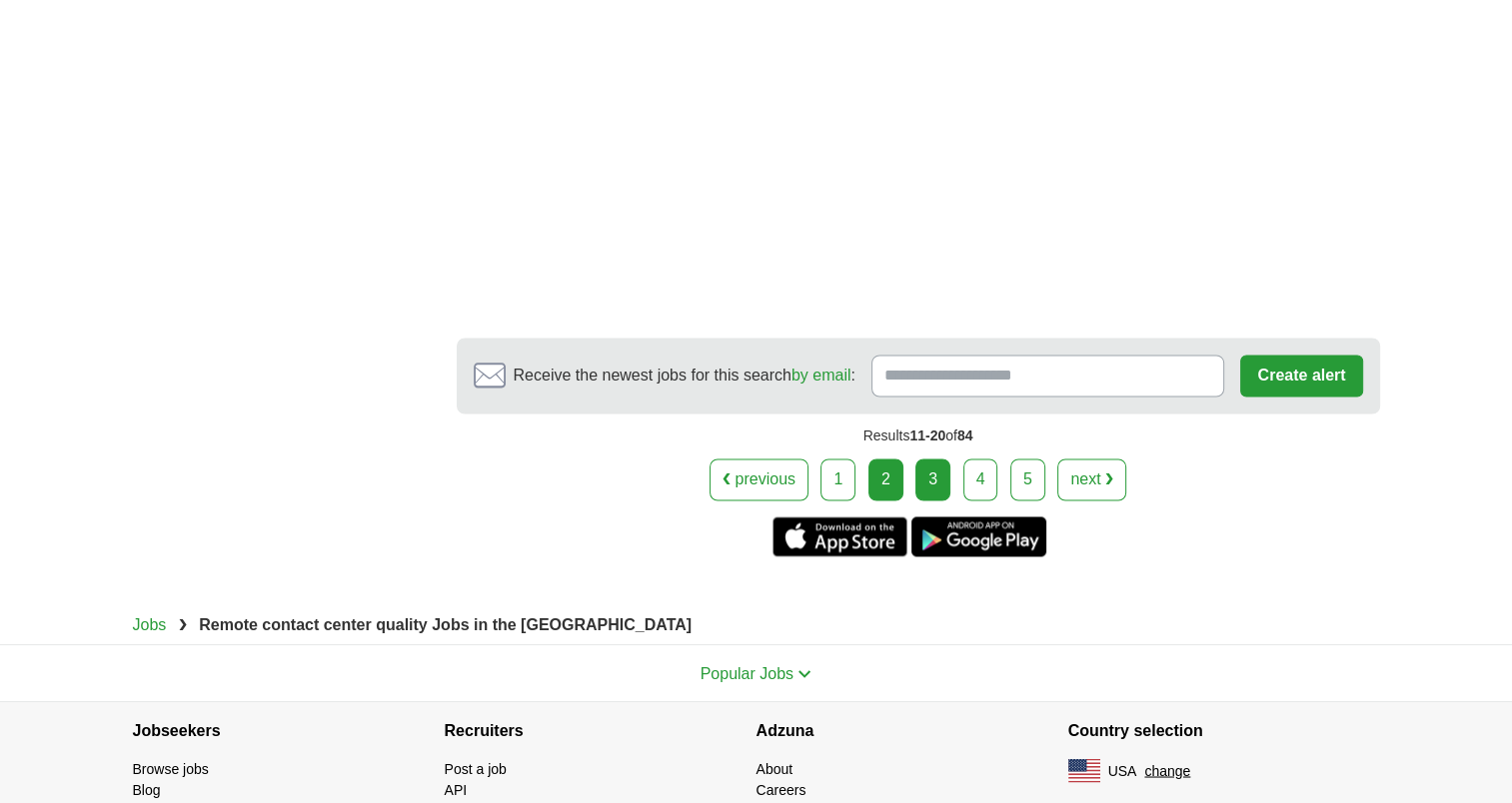 click on "3" at bounding box center (932, 479) 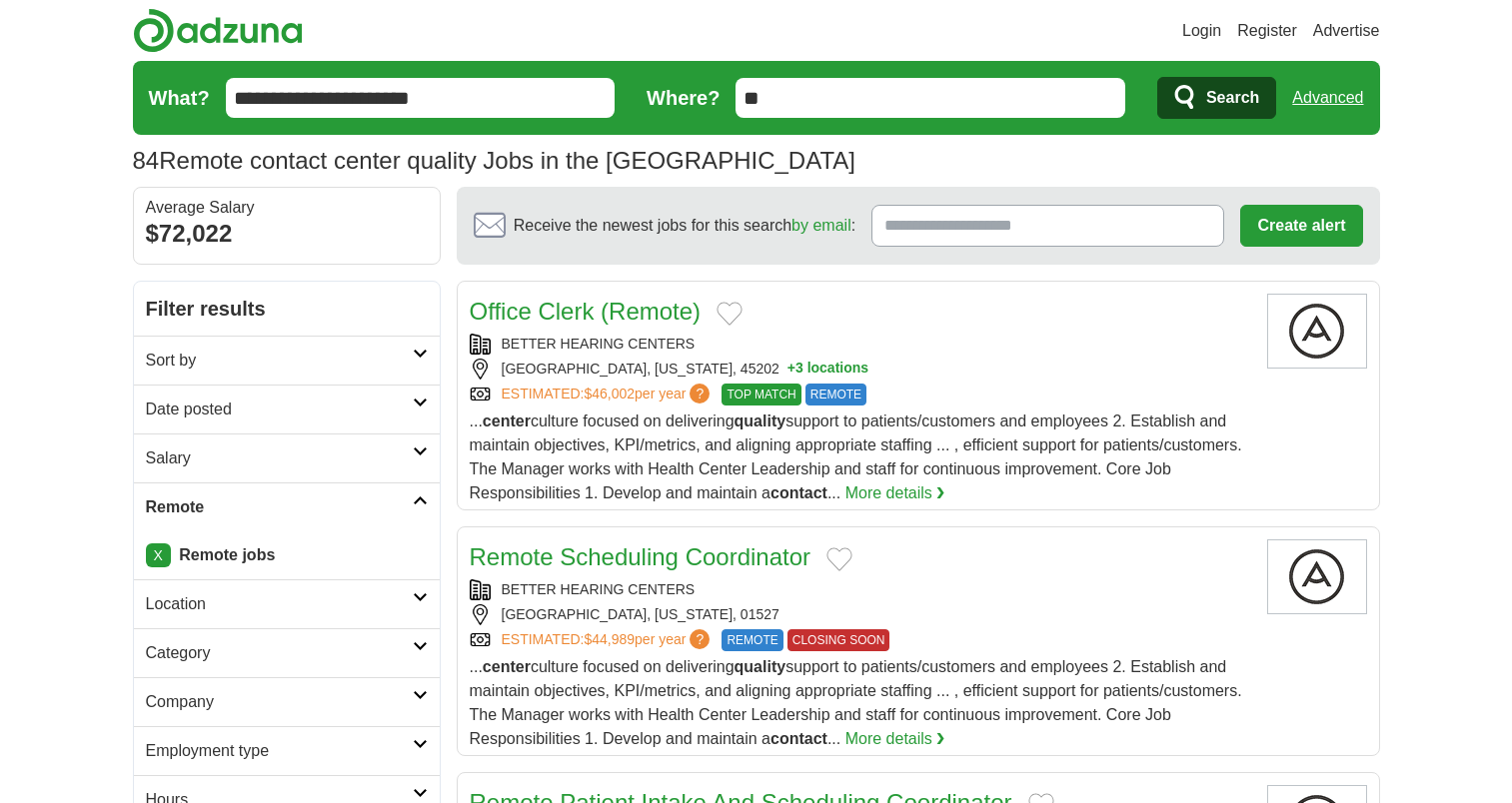 scroll, scrollTop: 0, scrollLeft: 0, axis: both 